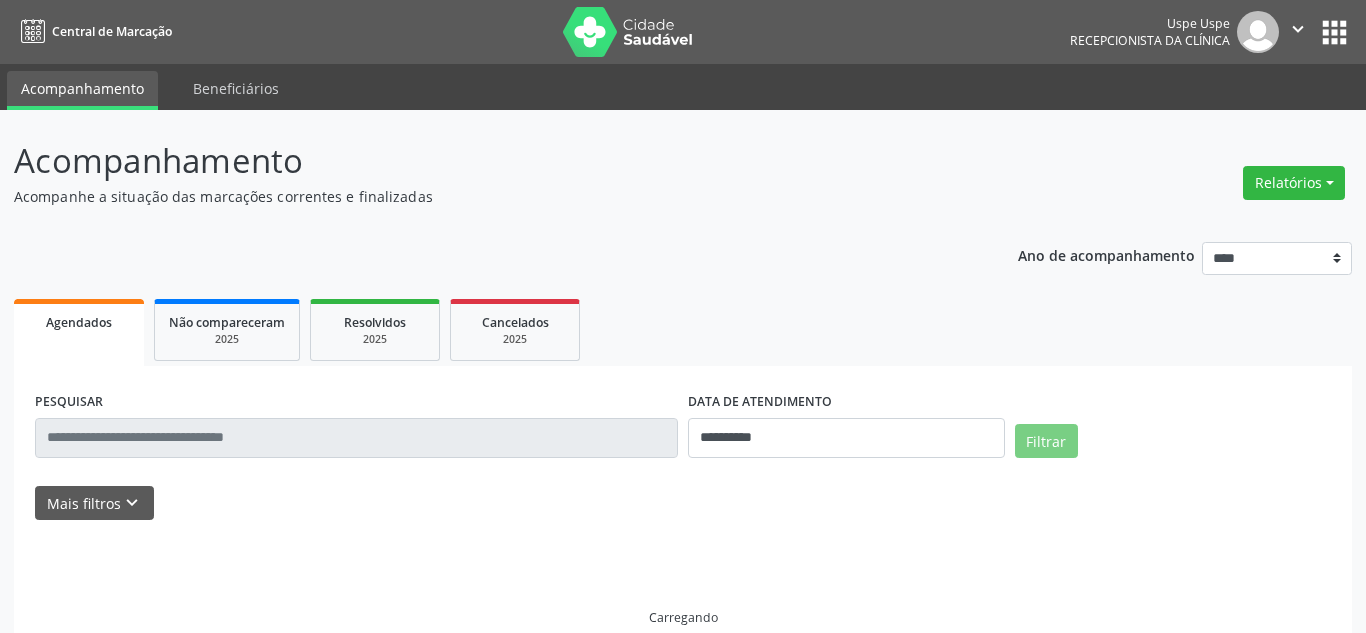 scroll, scrollTop: 0, scrollLeft: 0, axis: both 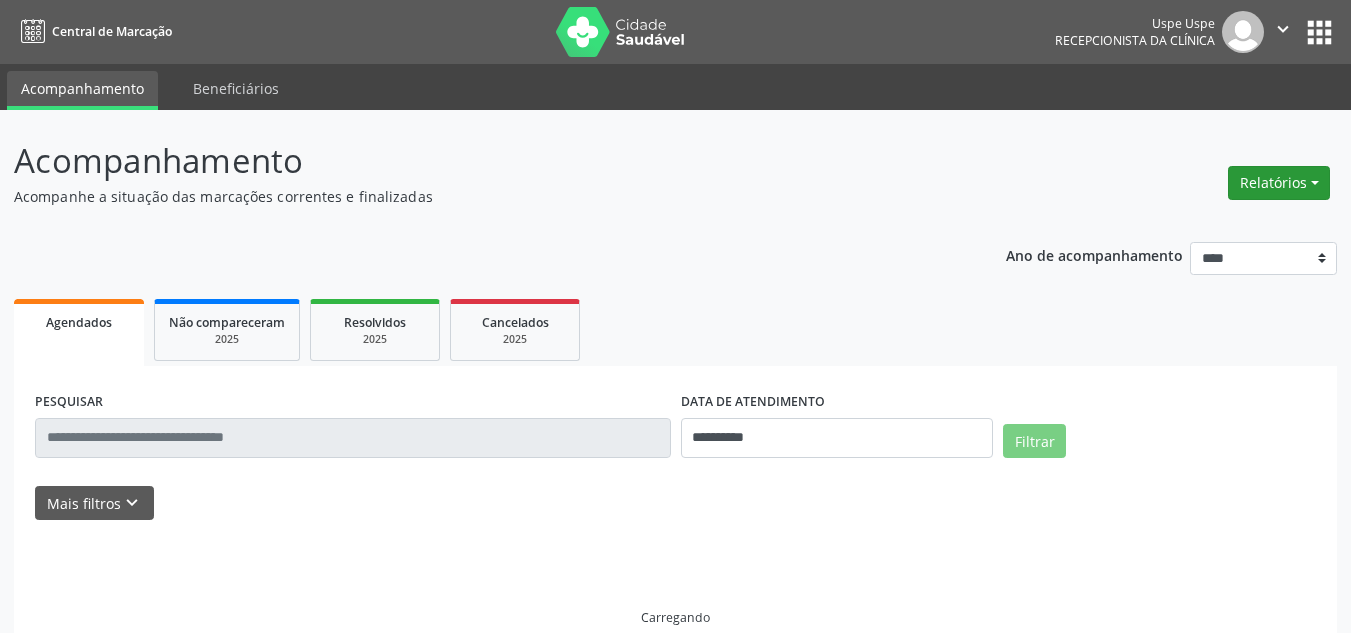 click on "Relatórios" at bounding box center (1279, 183) 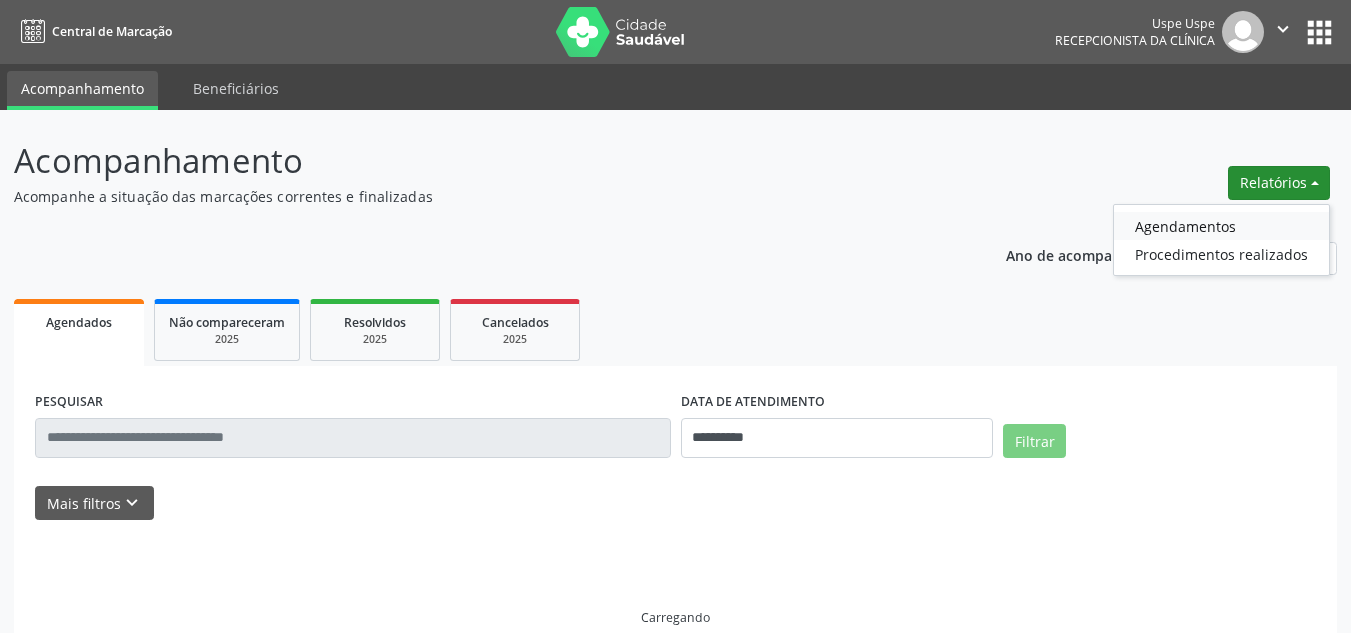 click on "Agendamentos" at bounding box center (1221, 226) 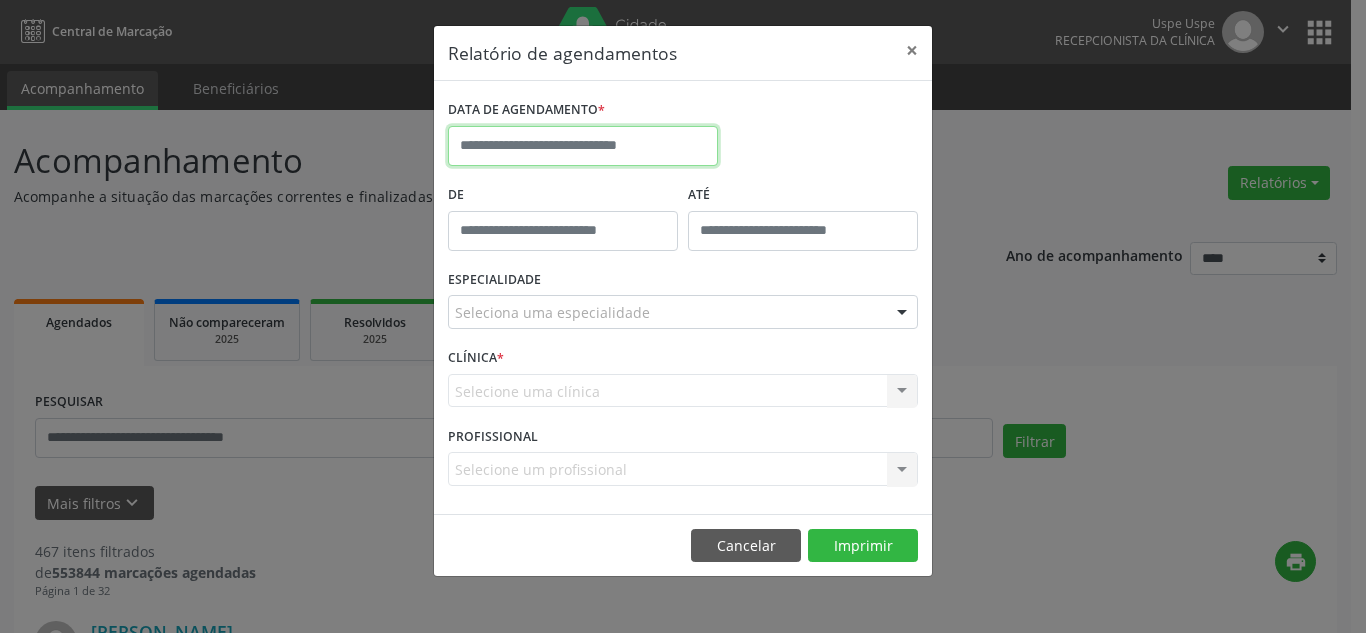 click at bounding box center (583, 146) 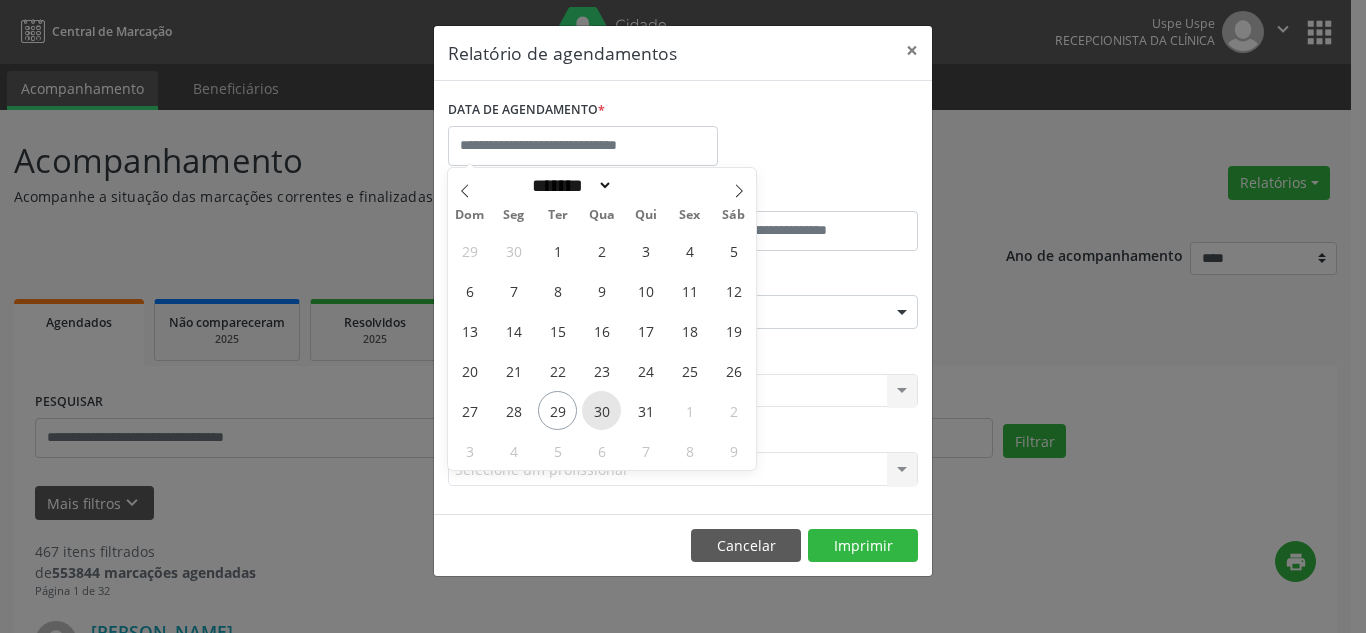 click on "30" at bounding box center [601, 410] 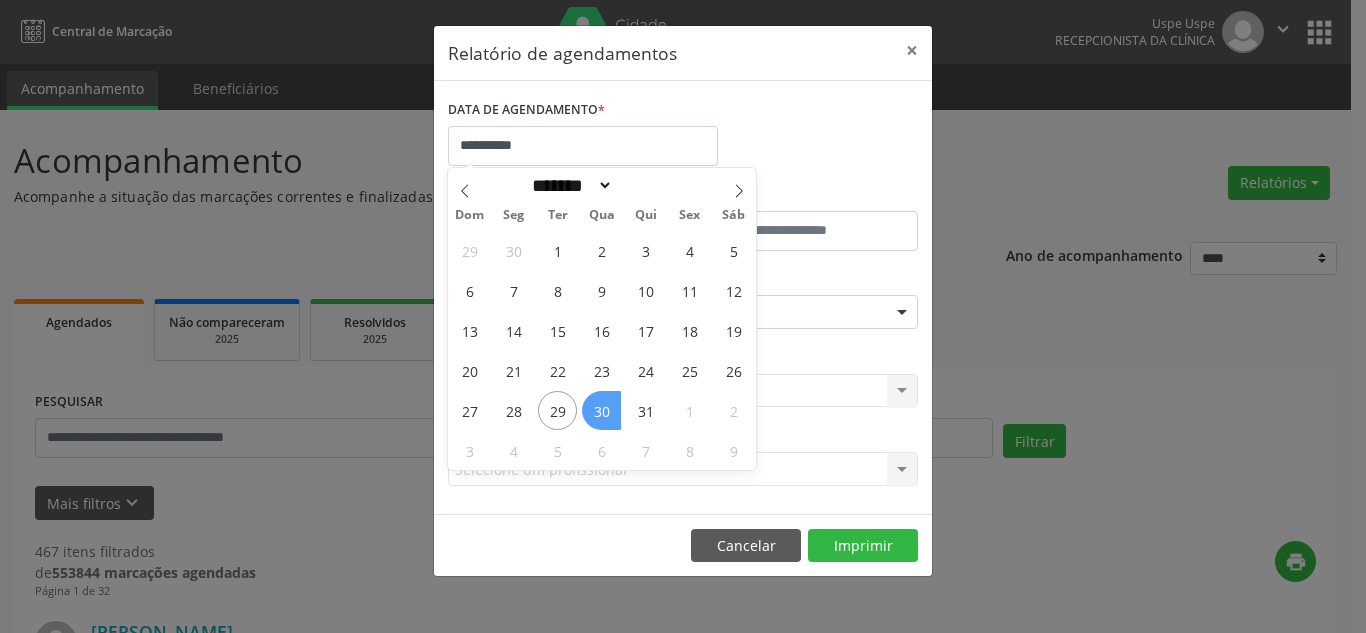 click on "30" at bounding box center [601, 410] 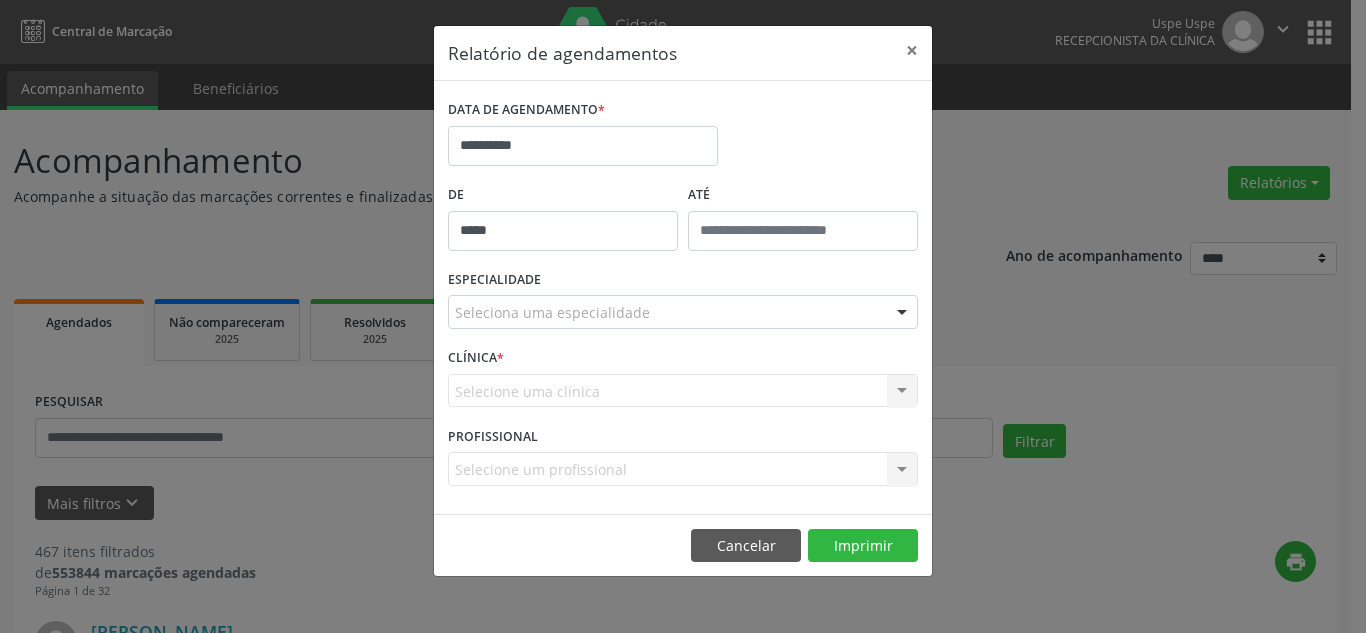 click on "*****" at bounding box center (563, 231) 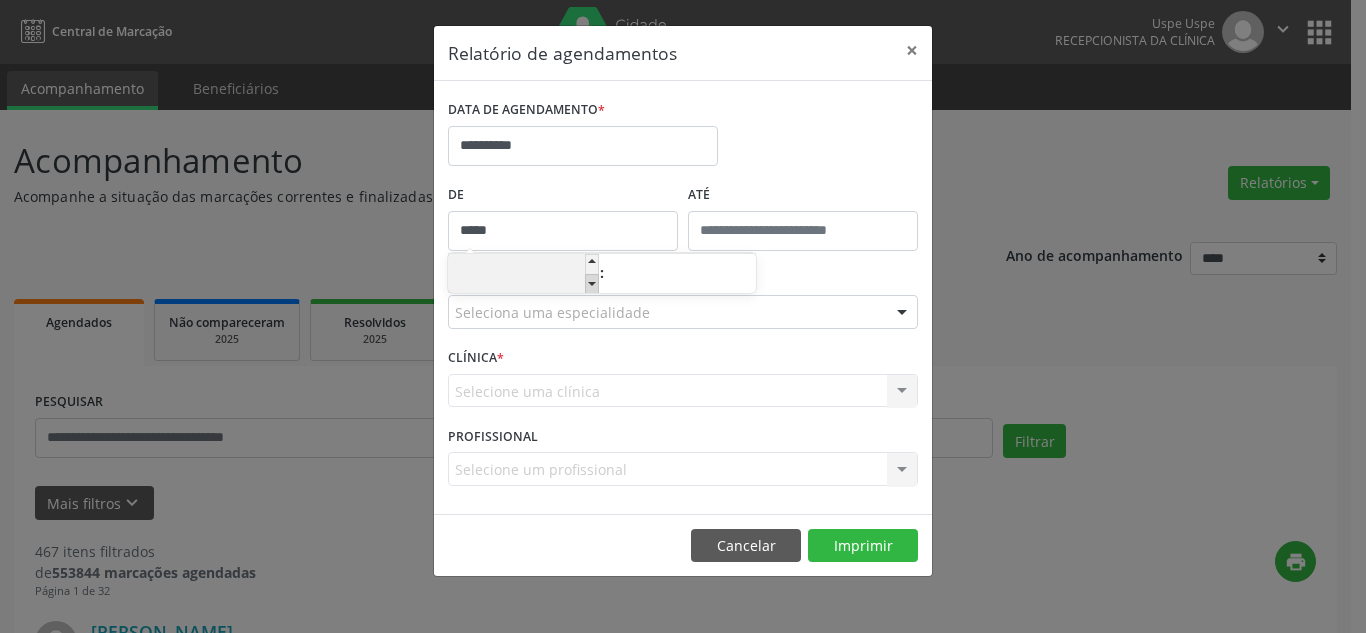 click at bounding box center [592, 284] 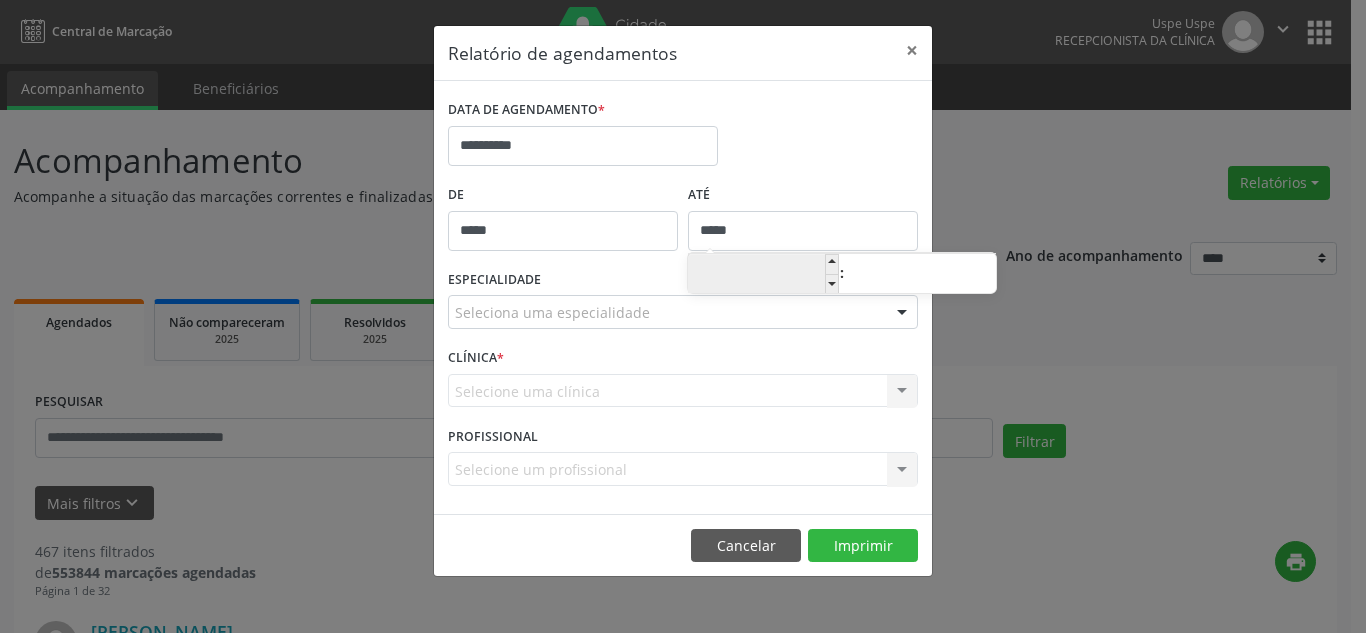 click on "*****" at bounding box center [803, 231] 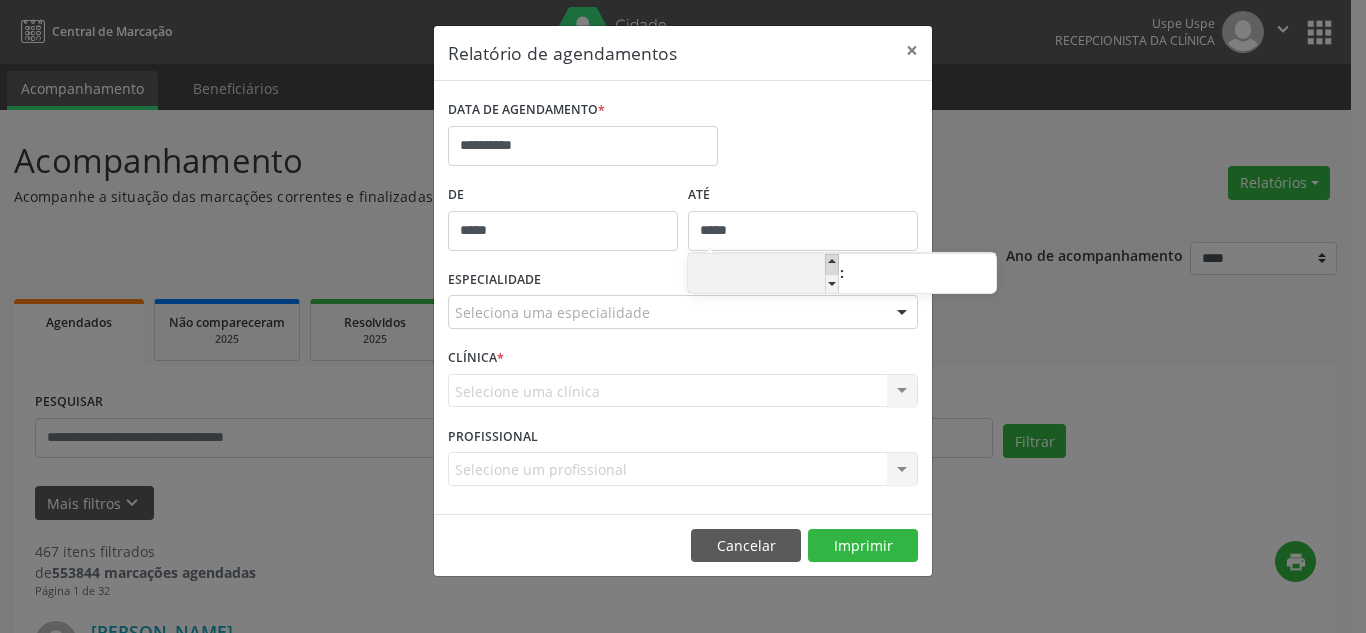 click at bounding box center (832, 264) 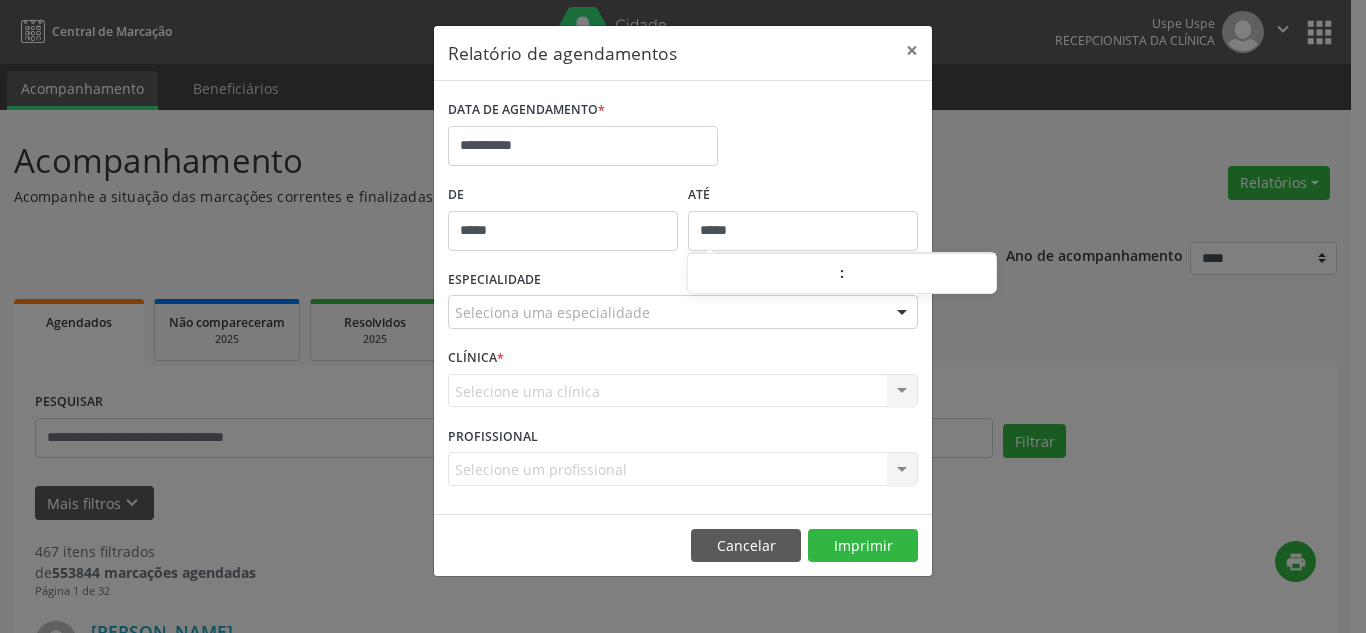 click on "**********" at bounding box center (683, 137) 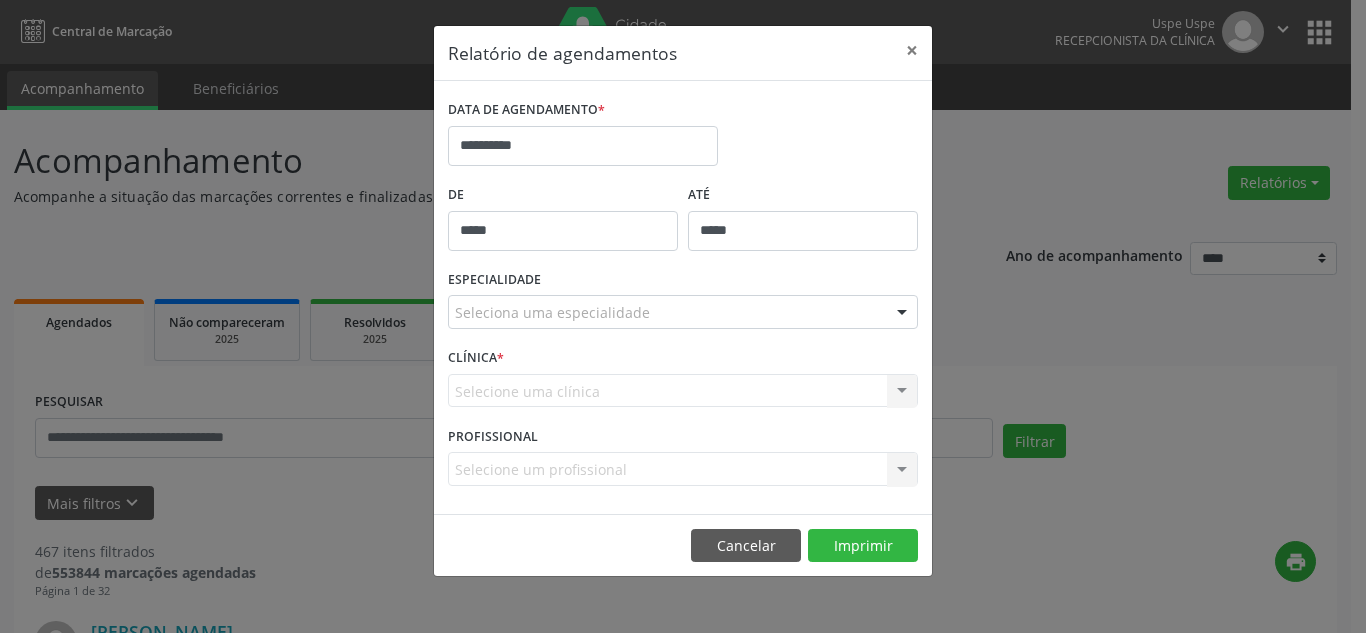 click on "Seleciona uma especialidade" at bounding box center [683, 312] 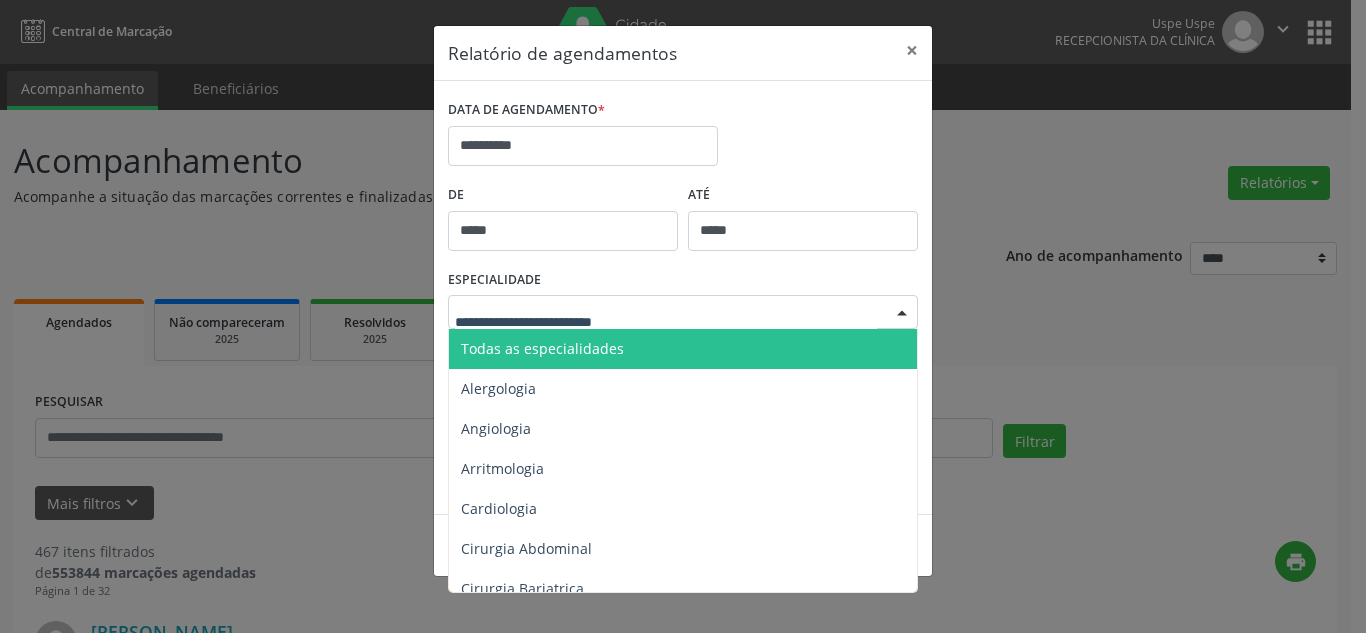 click on "Todas as especialidades" at bounding box center [542, 348] 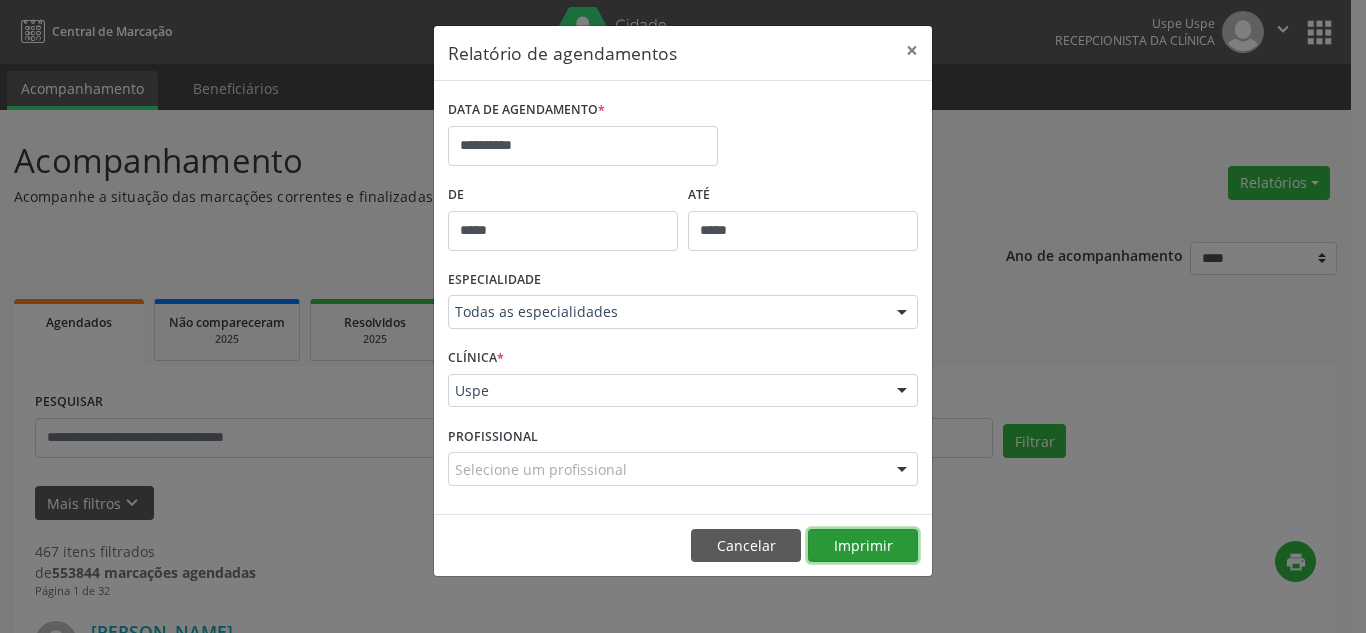 click on "Imprimir" at bounding box center [863, 546] 